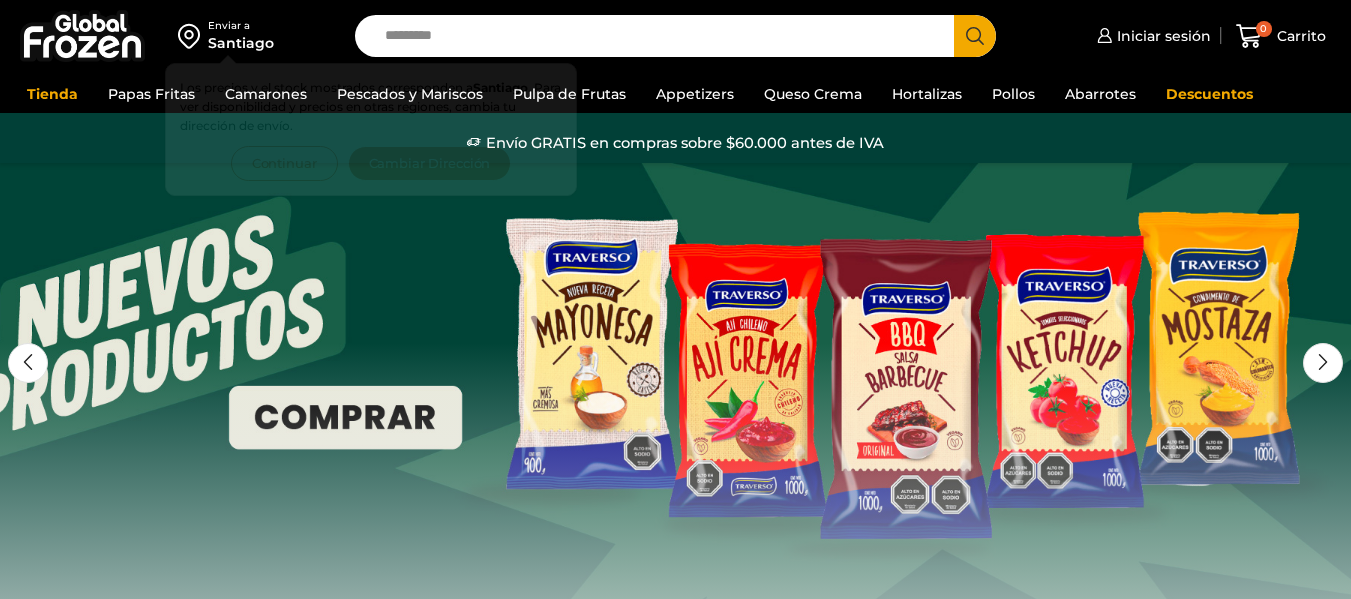 scroll, scrollTop: 0, scrollLeft: 0, axis: both 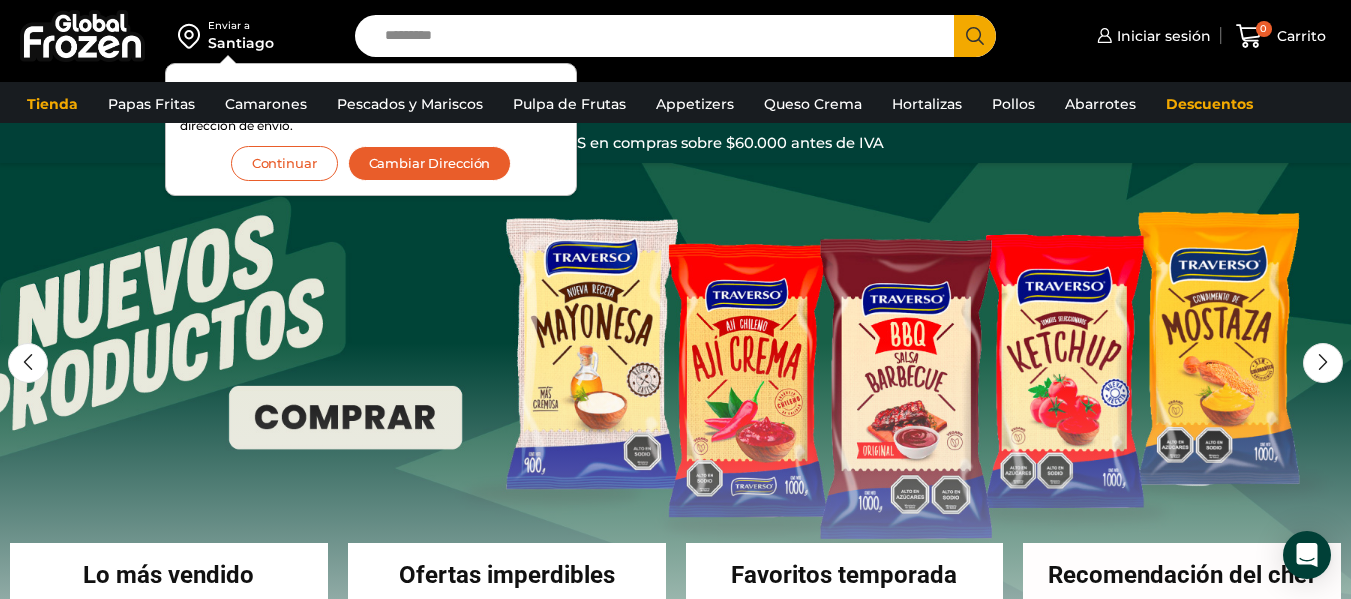 click on "Search input" at bounding box center [659, 36] 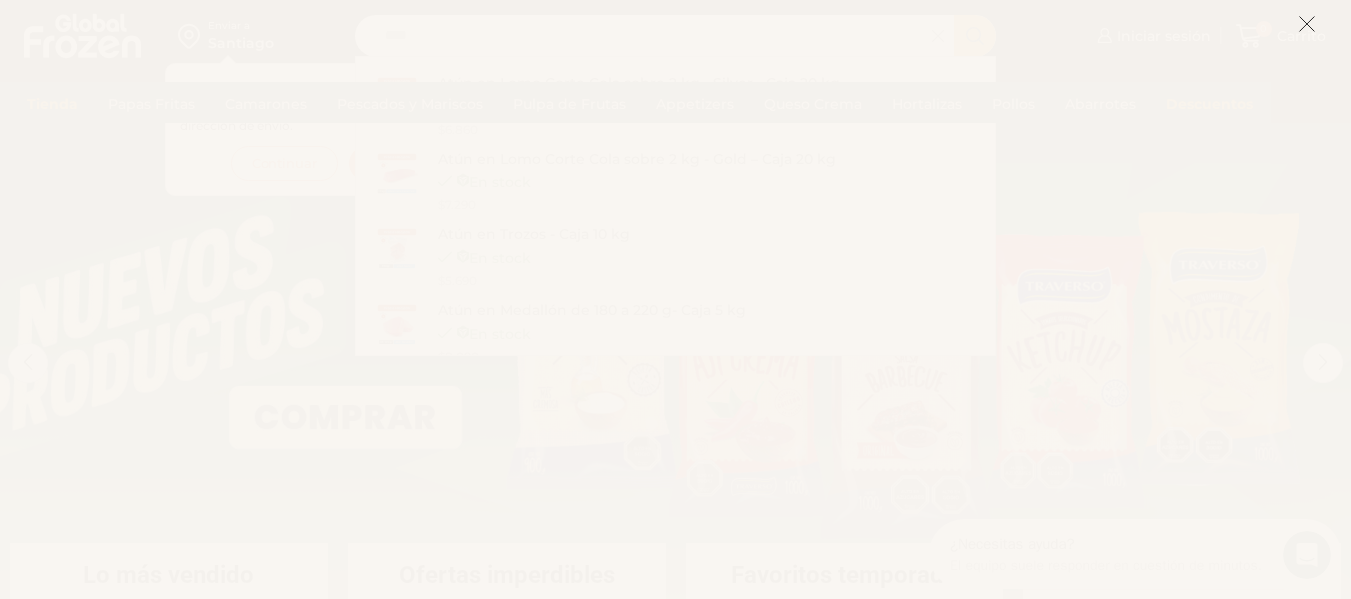 scroll, scrollTop: 0, scrollLeft: 0, axis: both 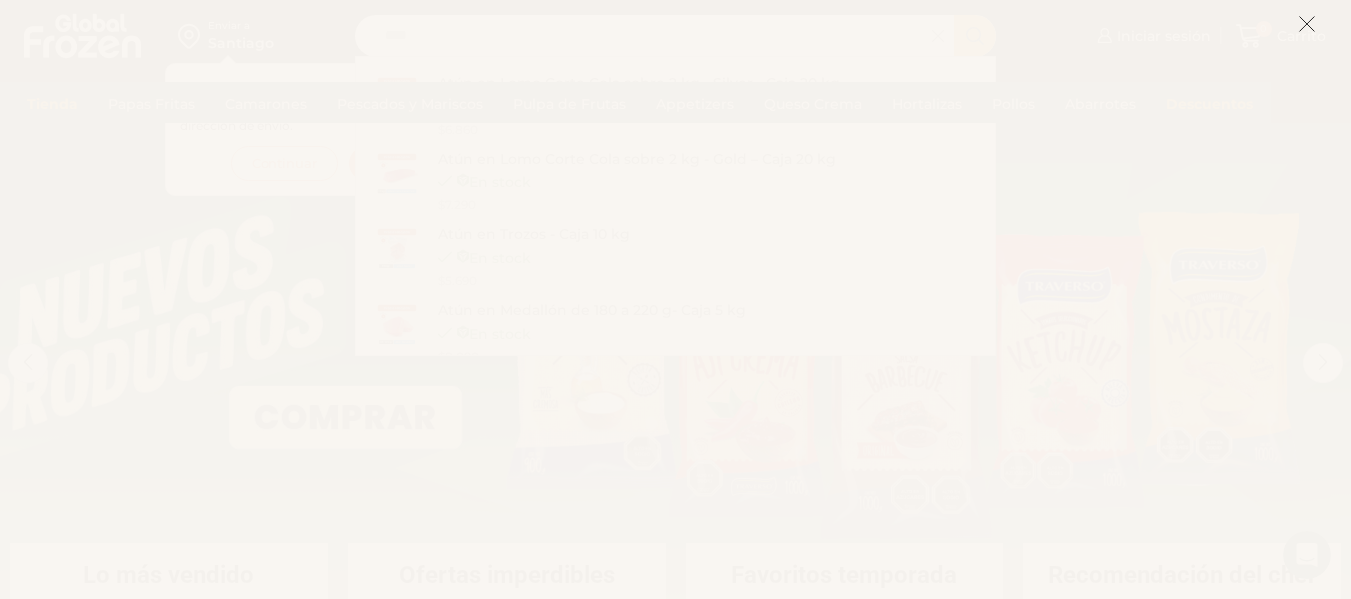 type on "****" 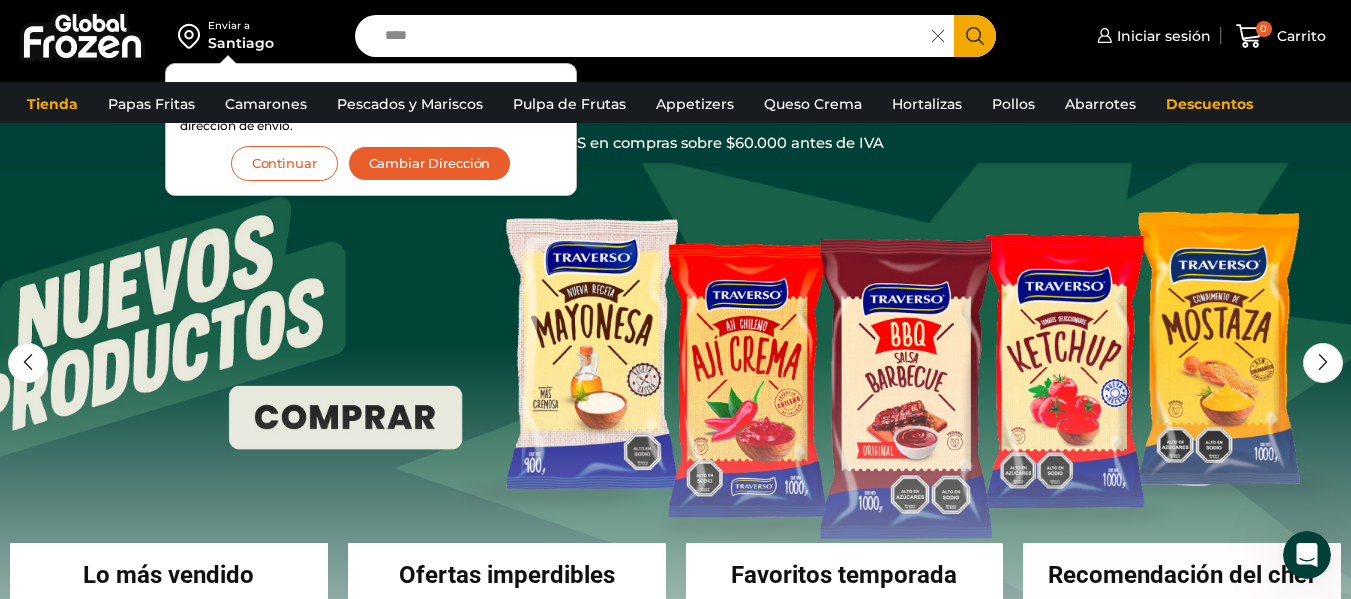 click on "****" at bounding box center [648, 36] 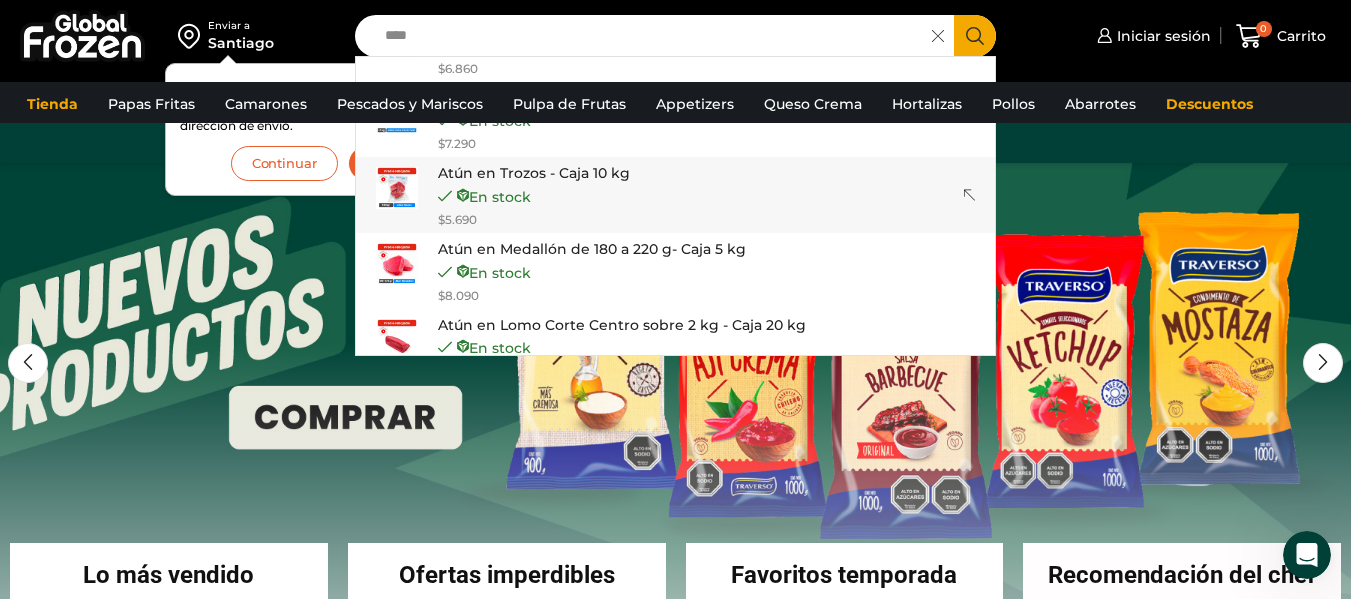 scroll, scrollTop: 128, scrollLeft: 0, axis: vertical 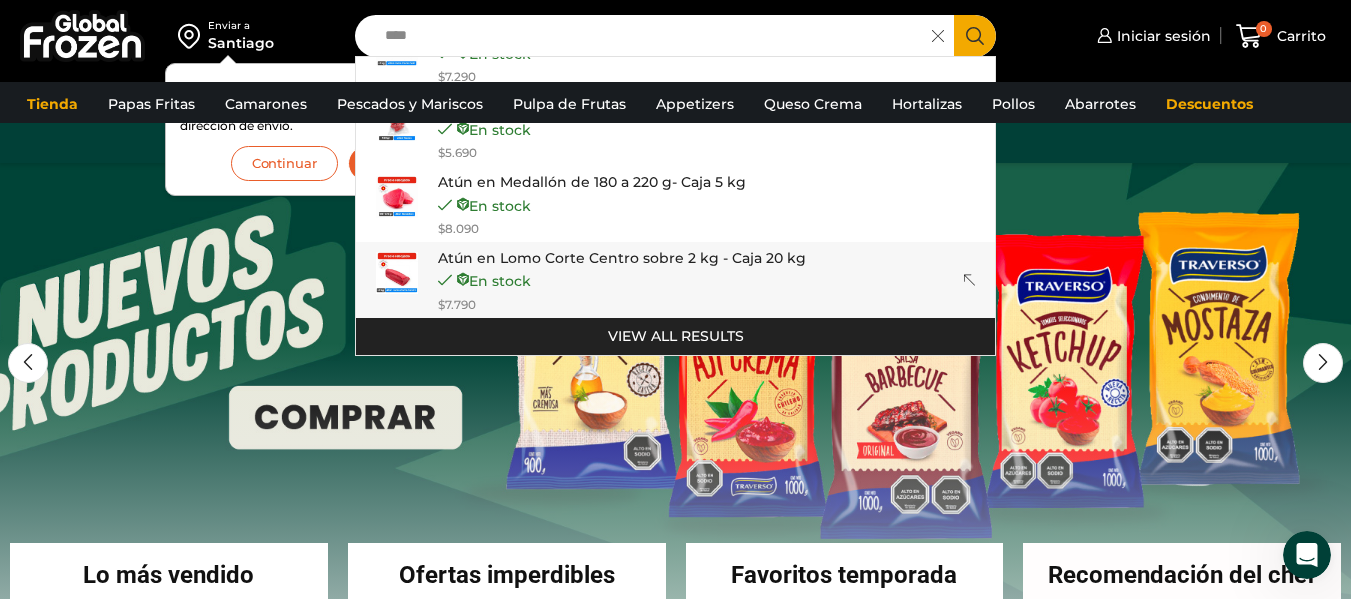 click at bounding box center (397, 273) 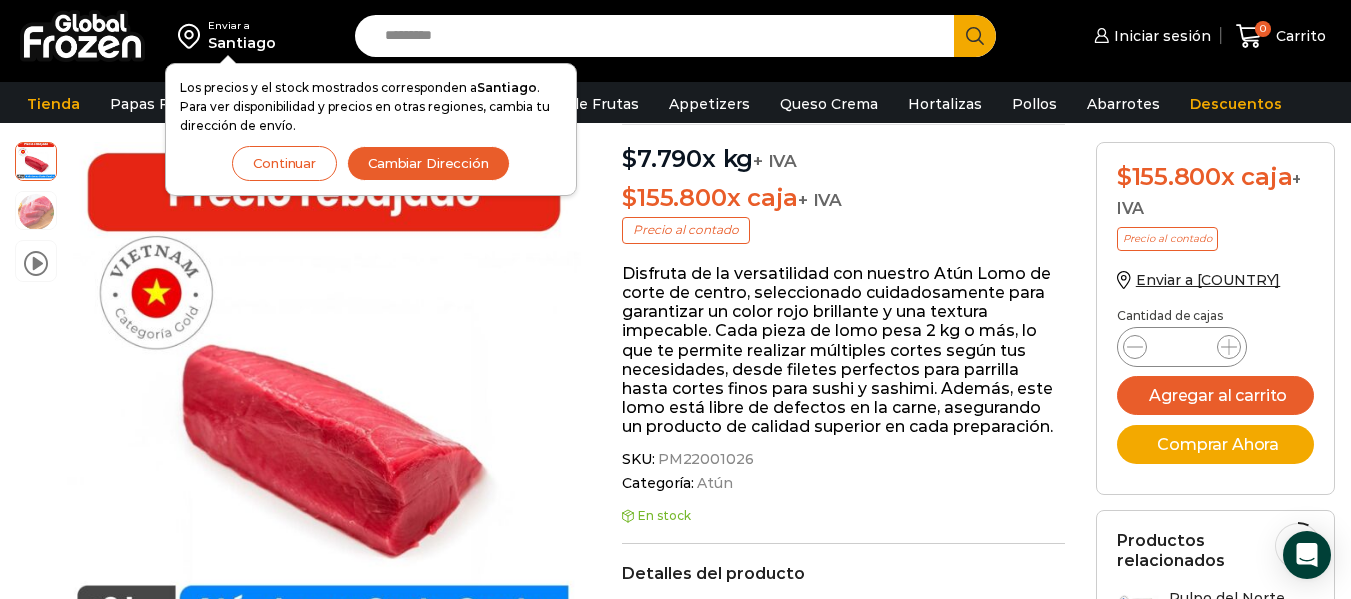 scroll, scrollTop: 100, scrollLeft: 0, axis: vertical 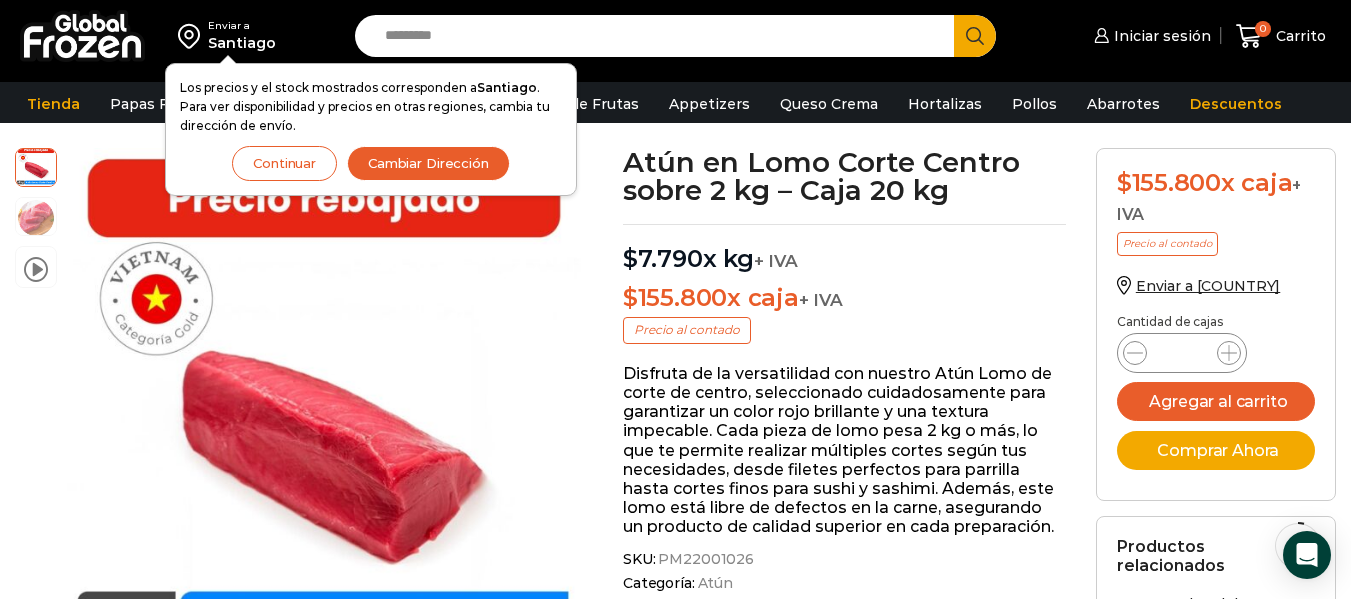 click on "Continuar" at bounding box center [284, 163] 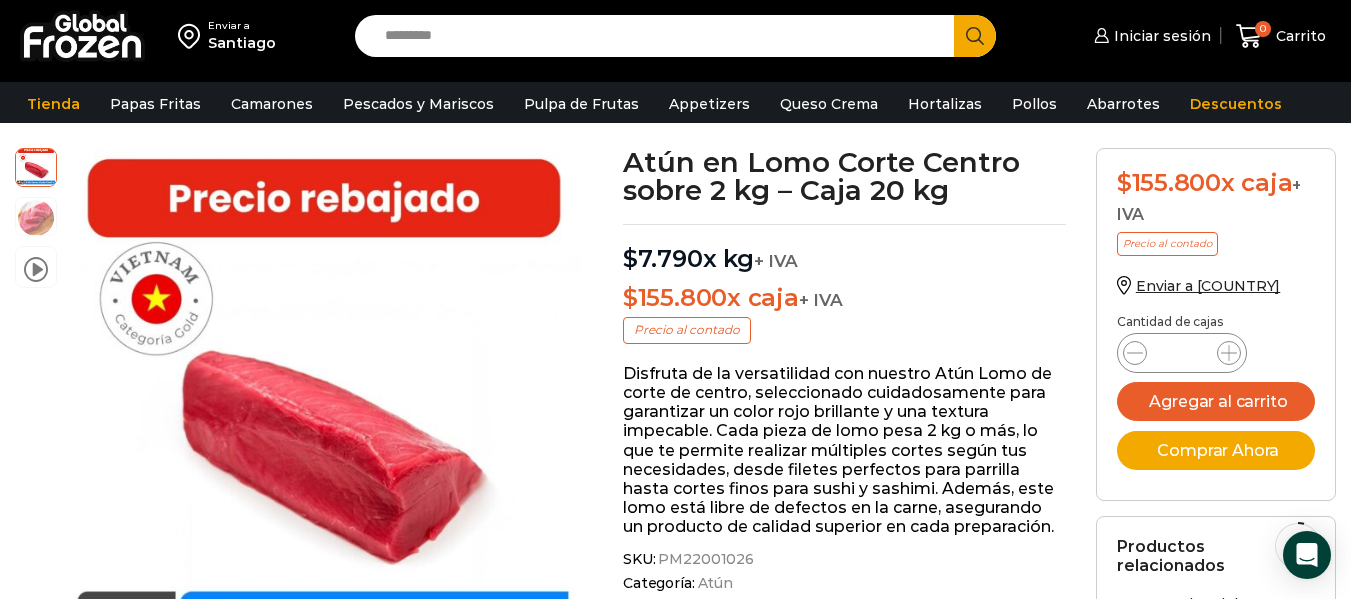 click on "Search input" at bounding box center [659, 36] 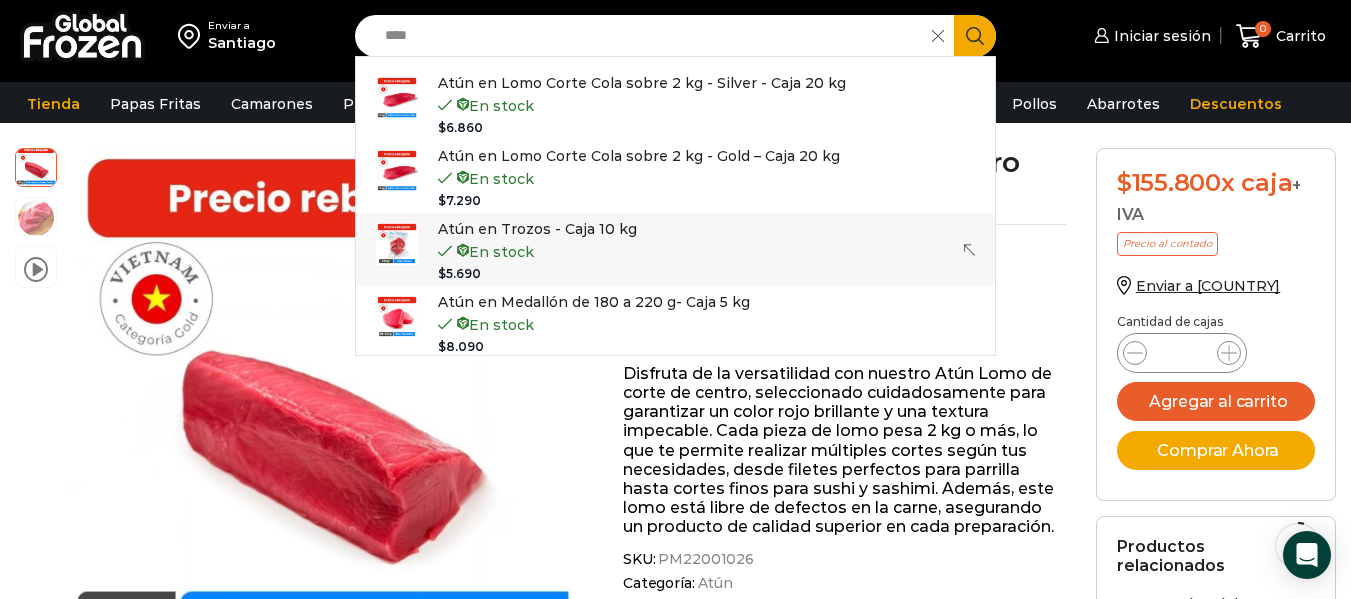 type on "****" 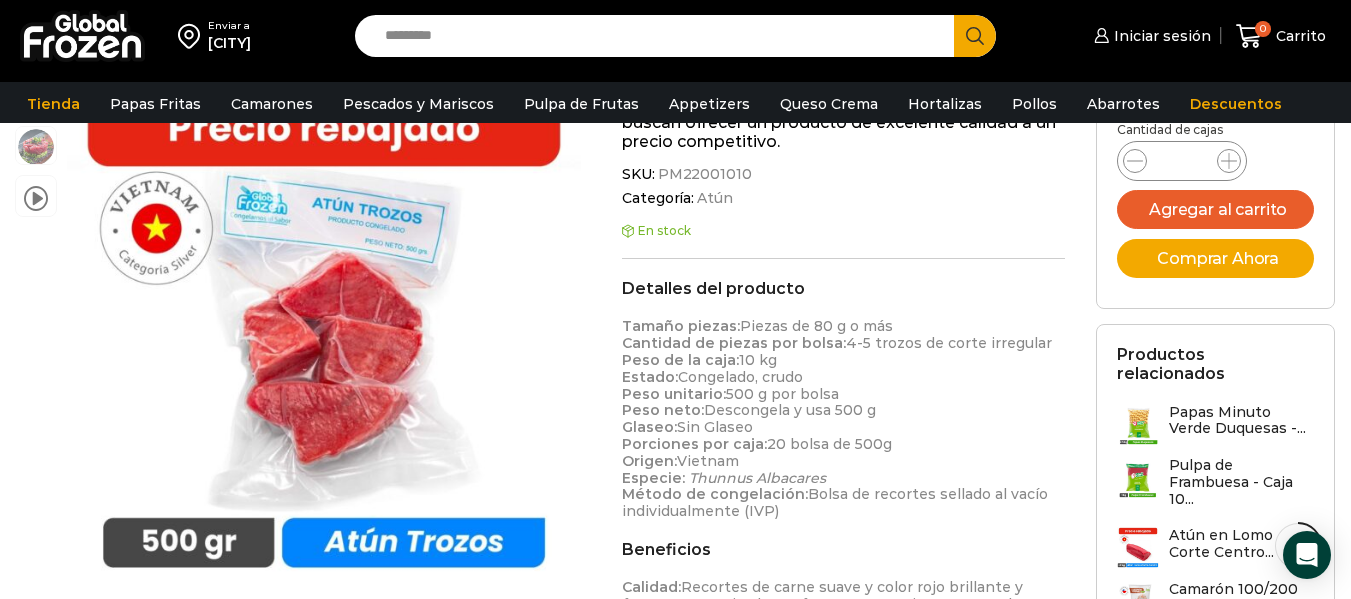 scroll, scrollTop: 401, scrollLeft: 0, axis: vertical 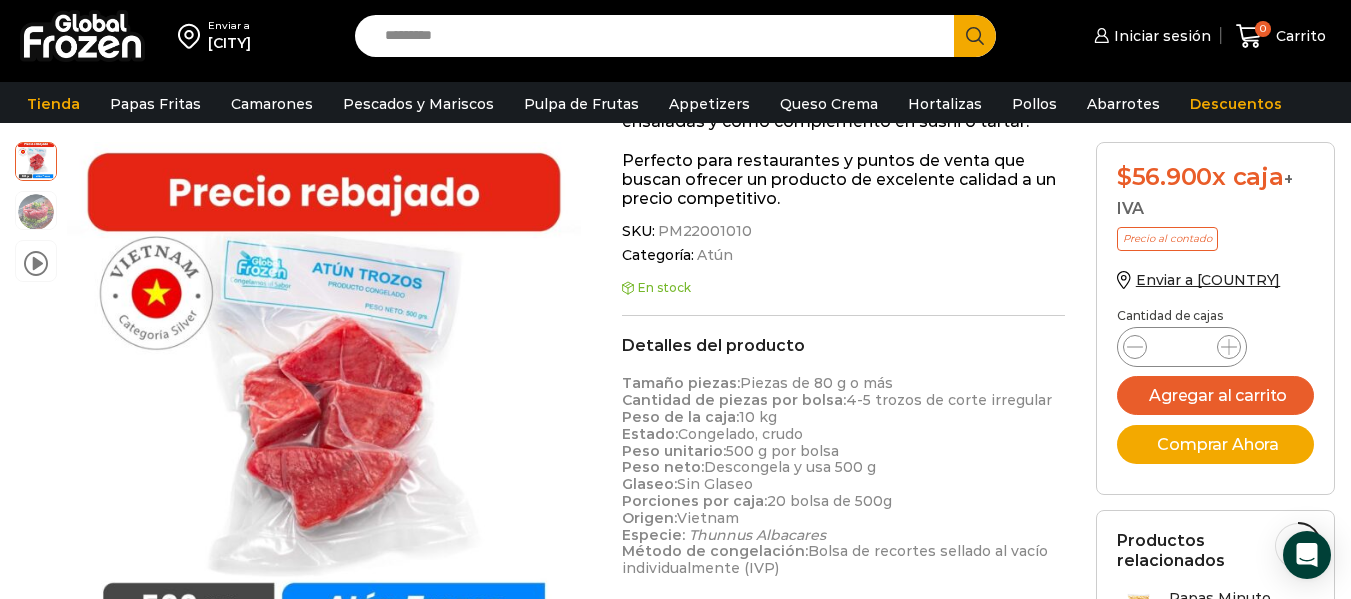 click on "Search input" at bounding box center (659, 36) 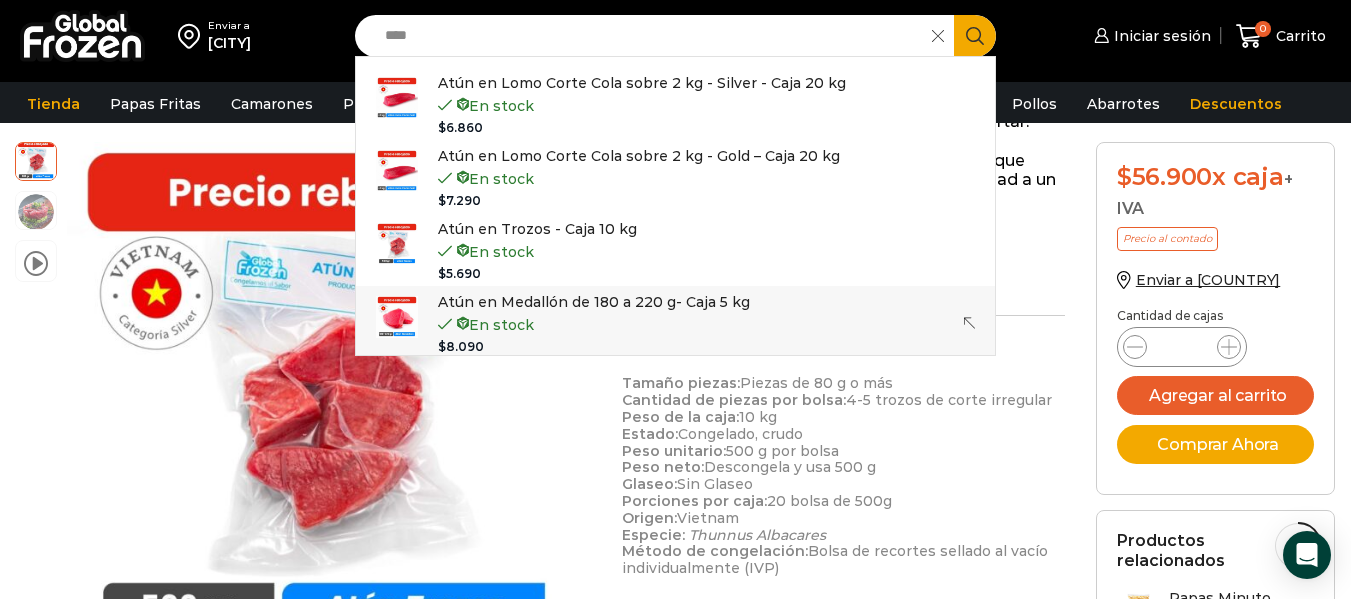 type on "****" 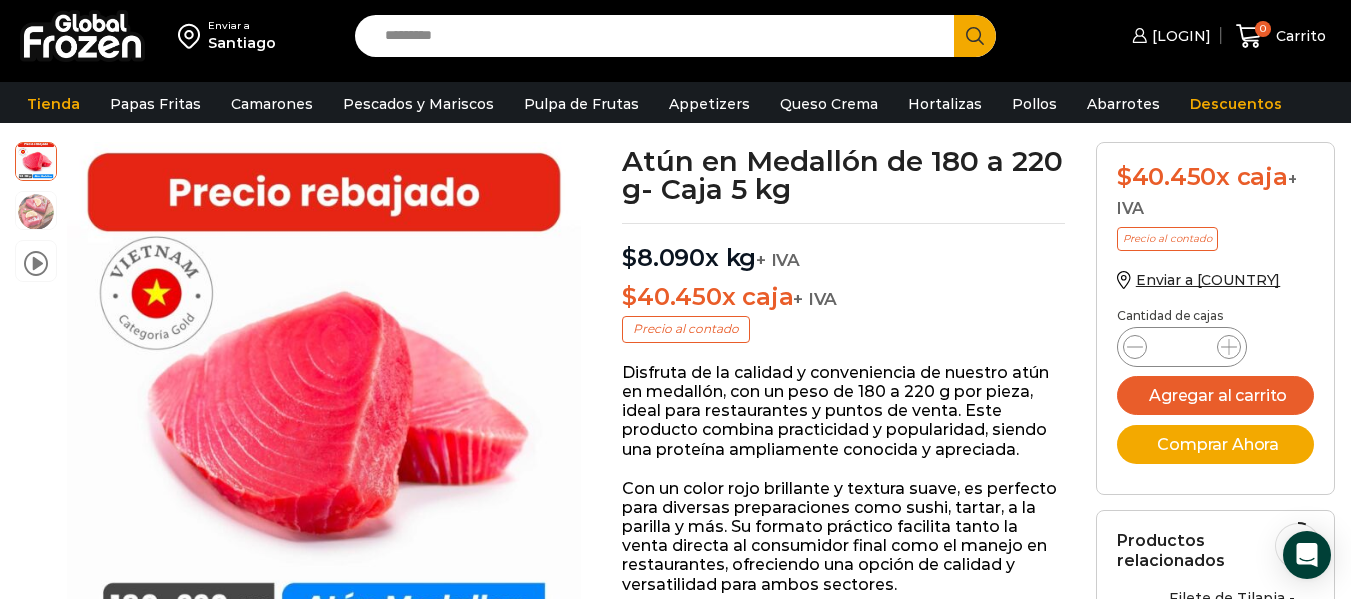 scroll, scrollTop: 201, scrollLeft: 0, axis: vertical 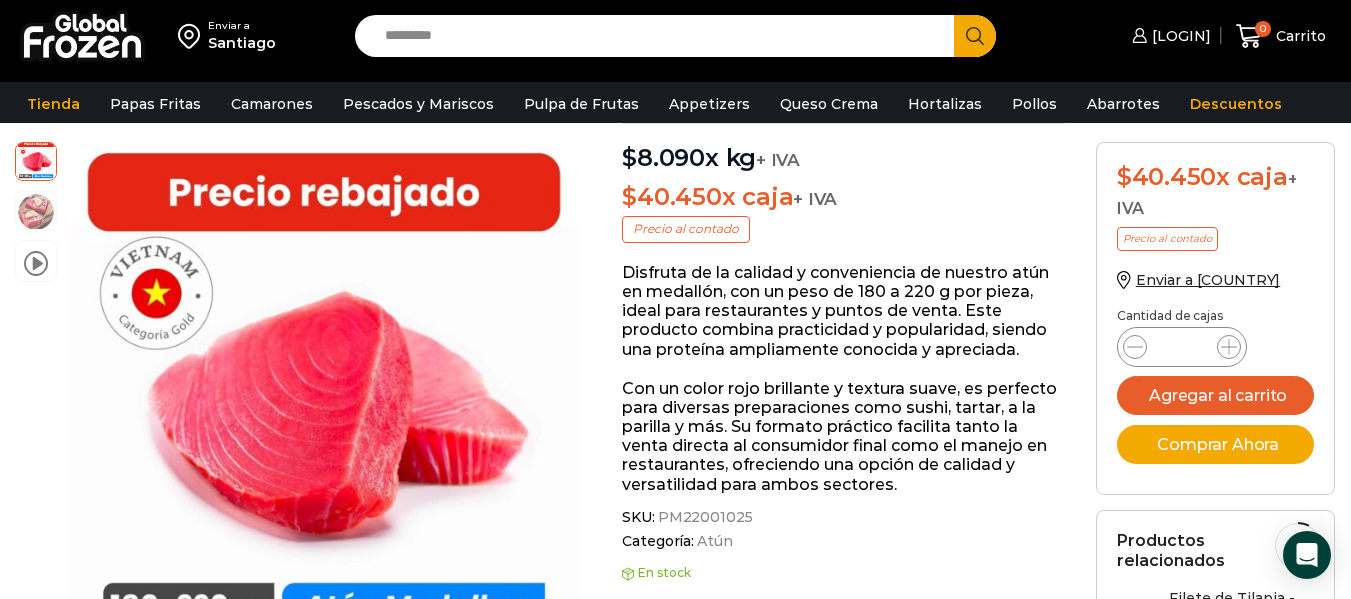 click on "Search input" at bounding box center (659, 36) 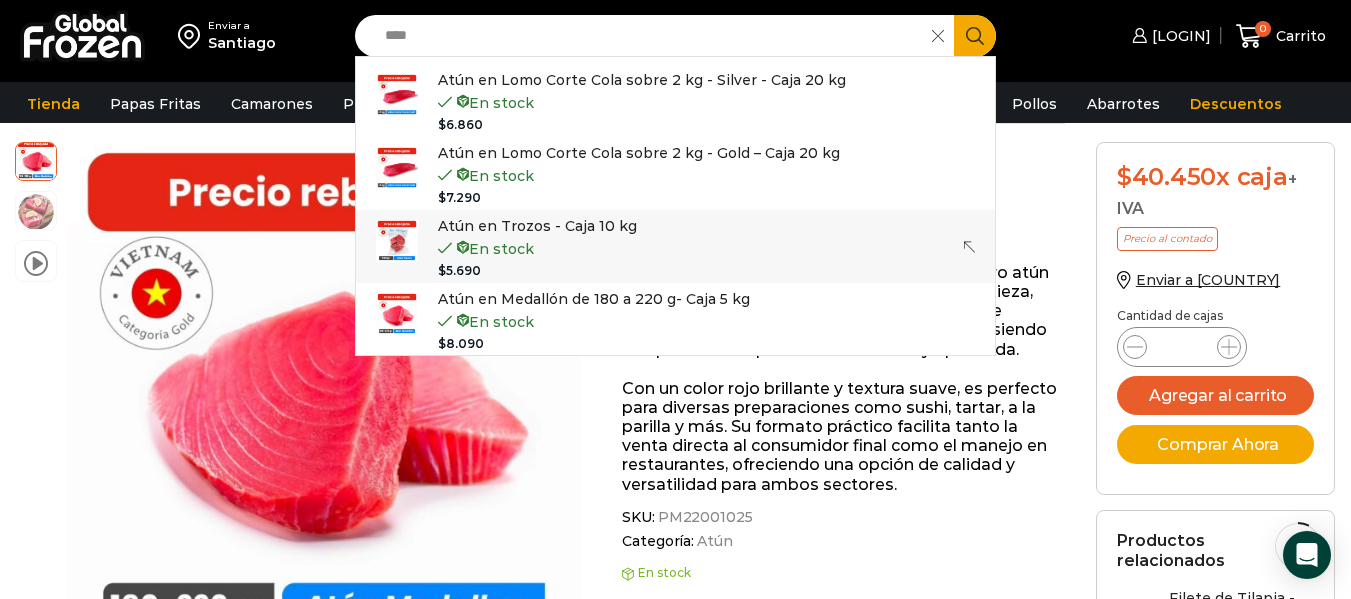 scroll, scrollTop: 0, scrollLeft: 0, axis: both 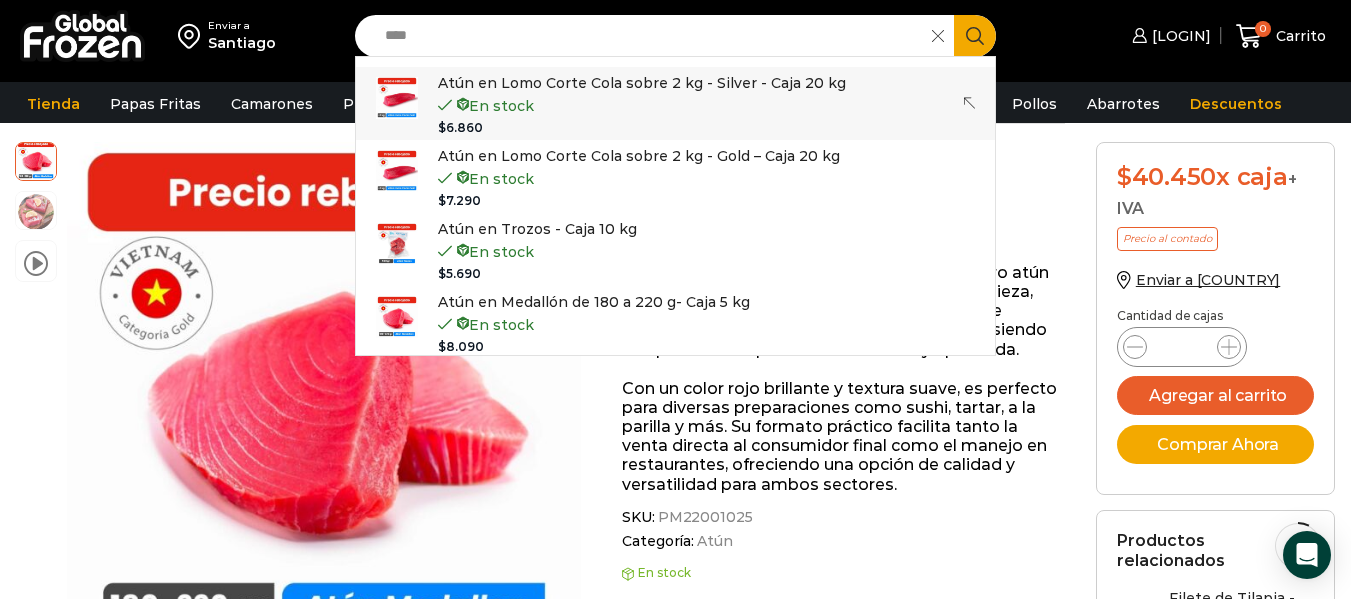 type on "****" 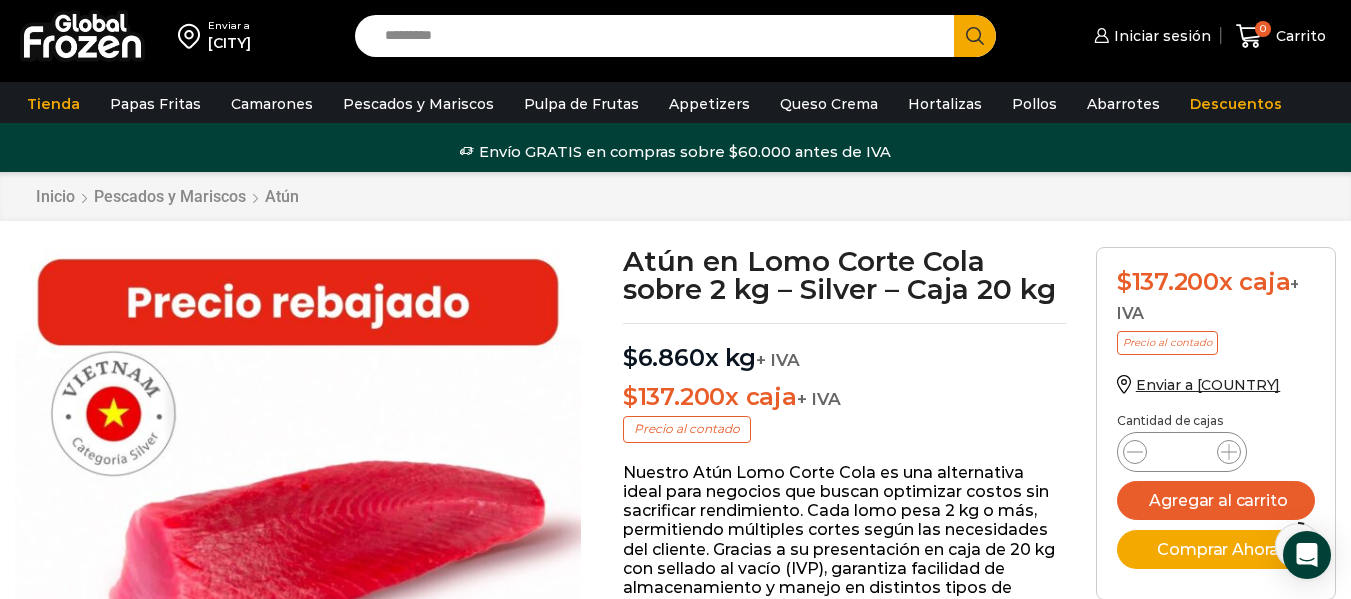 scroll, scrollTop: 101, scrollLeft: 0, axis: vertical 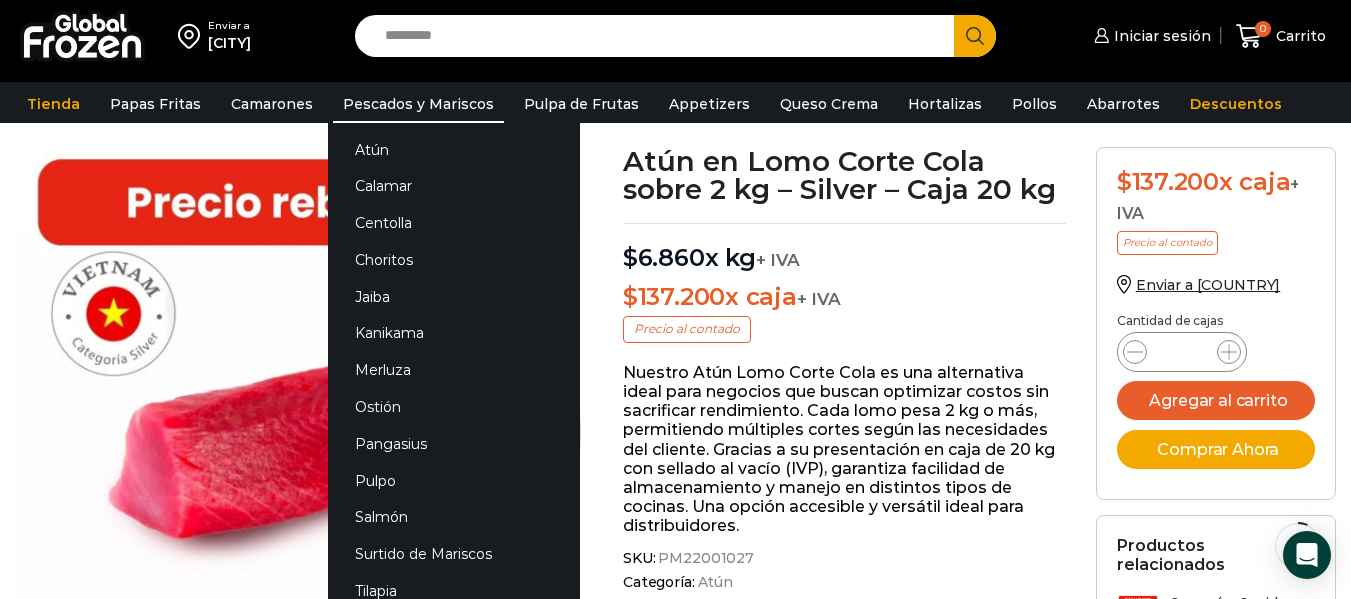 click on "Pescados y Mariscos" at bounding box center [418, 104] 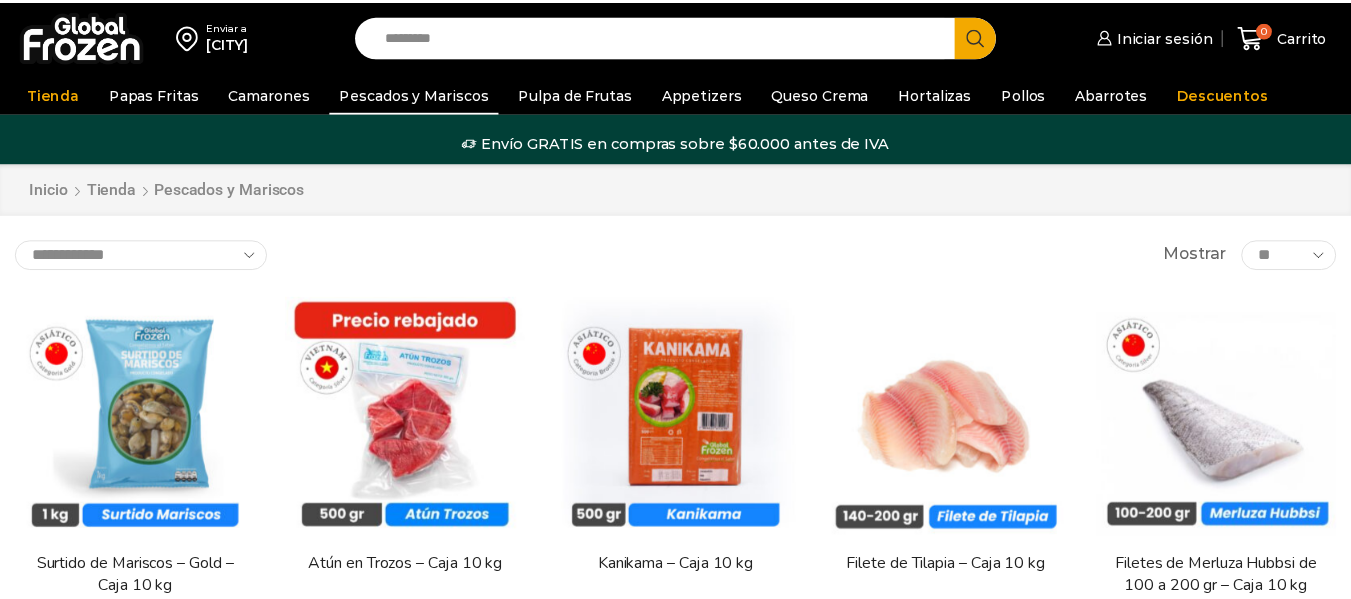 scroll, scrollTop: 0, scrollLeft: 0, axis: both 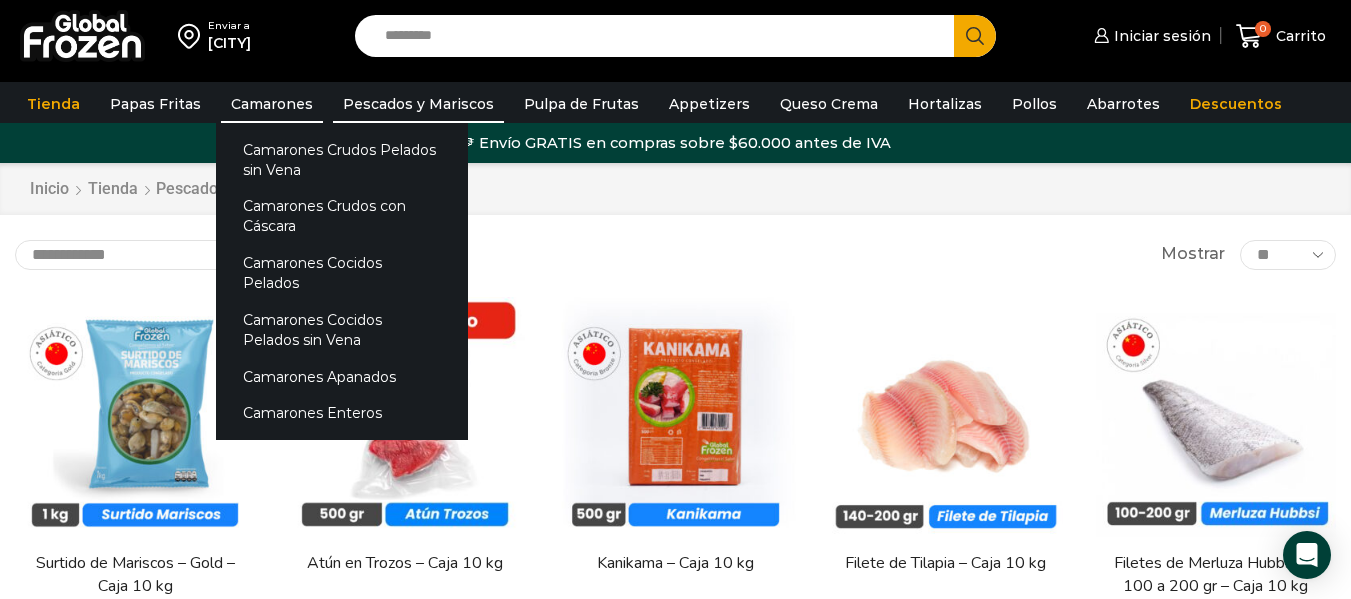 click on "Camarones" at bounding box center (272, 104) 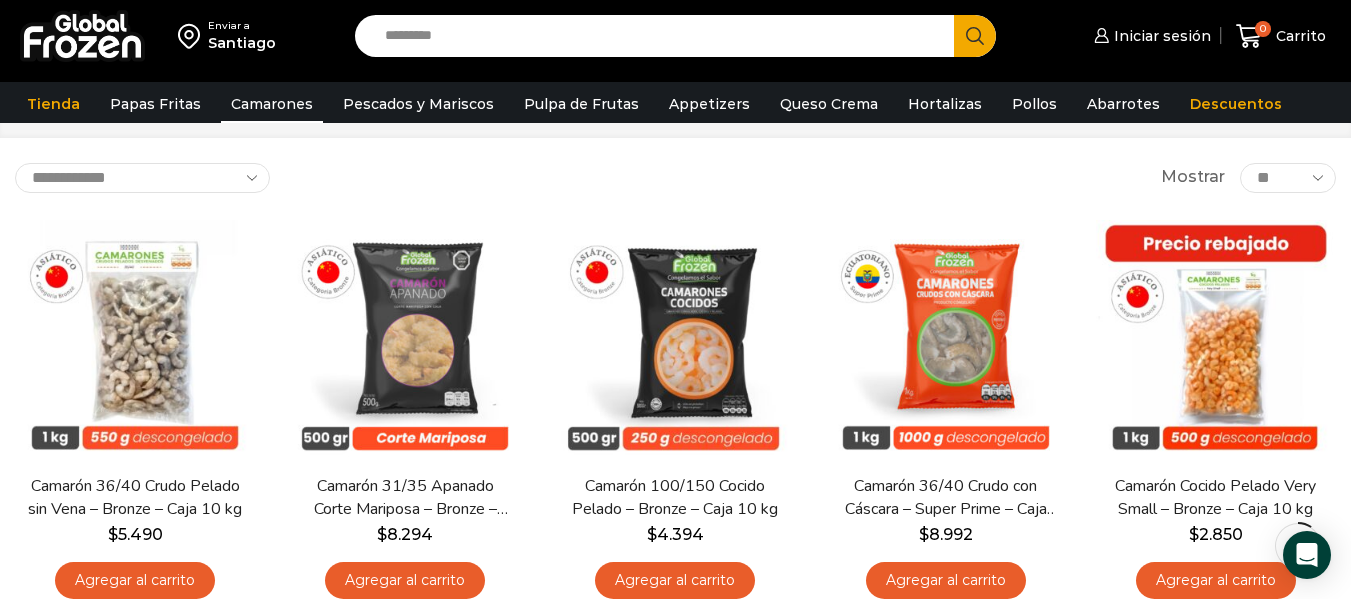 scroll, scrollTop: 0, scrollLeft: 0, axis: both 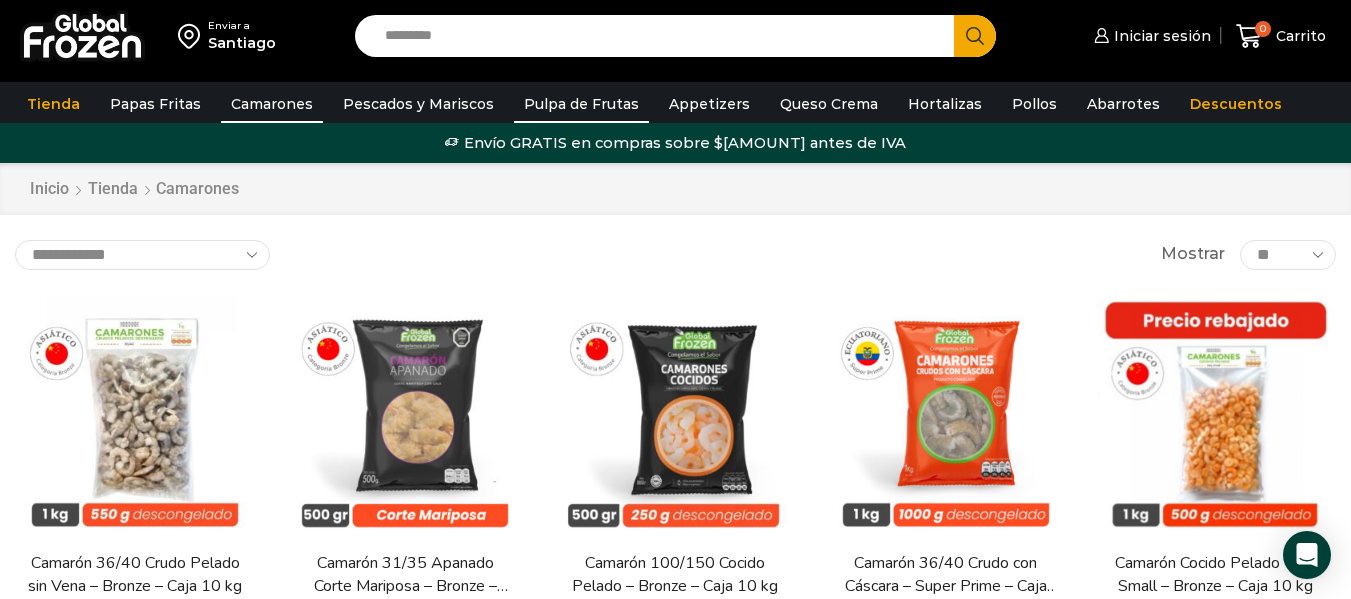 click on "Pulpa de Frutas" at bounding box center [581, 104] 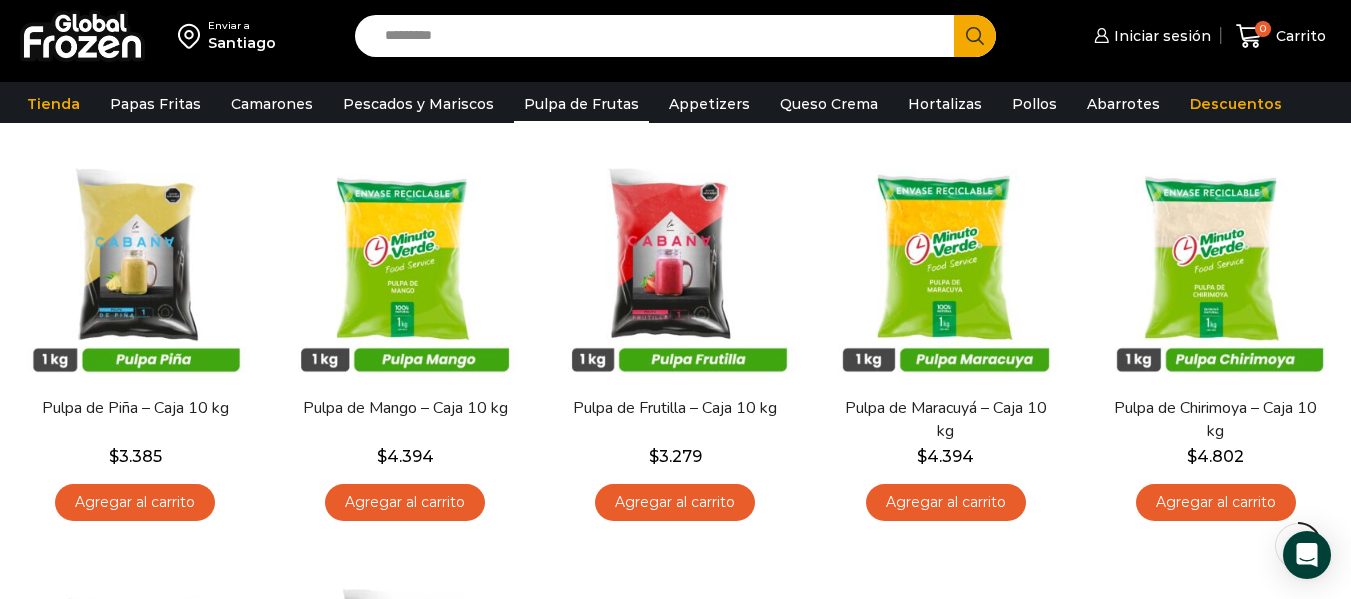 scroll, scrollTop: 200, scrollLeft: 0, axis: vertical 